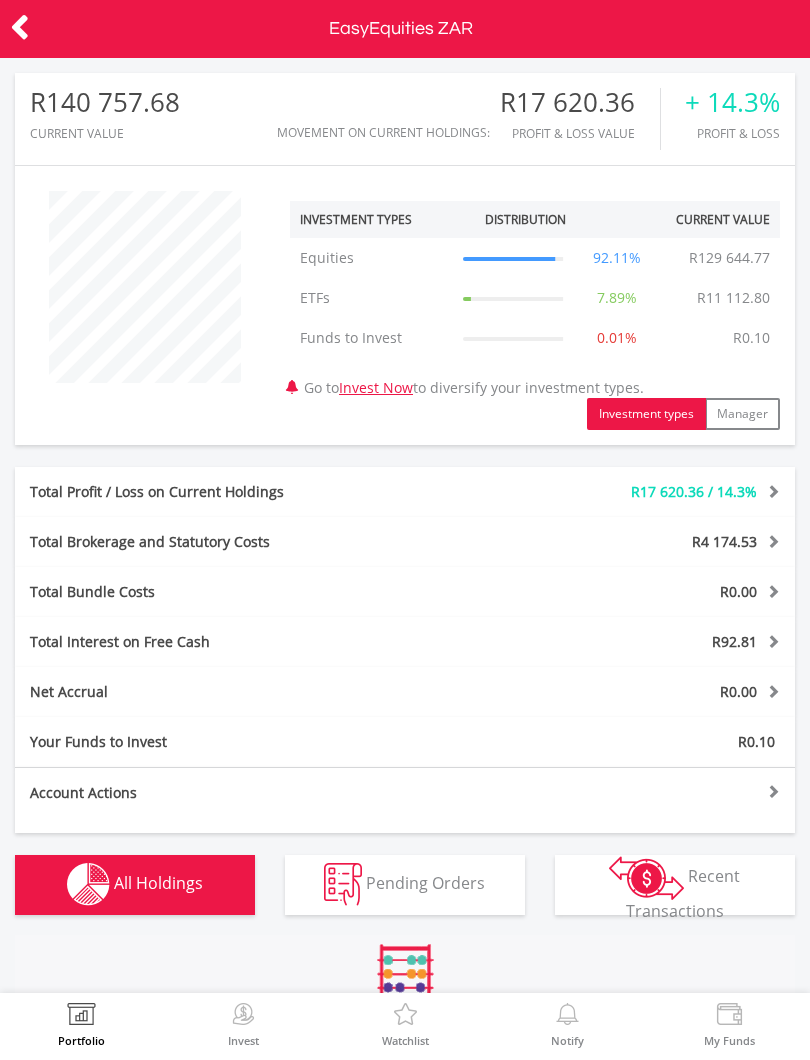 scroll, scrollTop: 0, scrollLeft: 0, axis: both 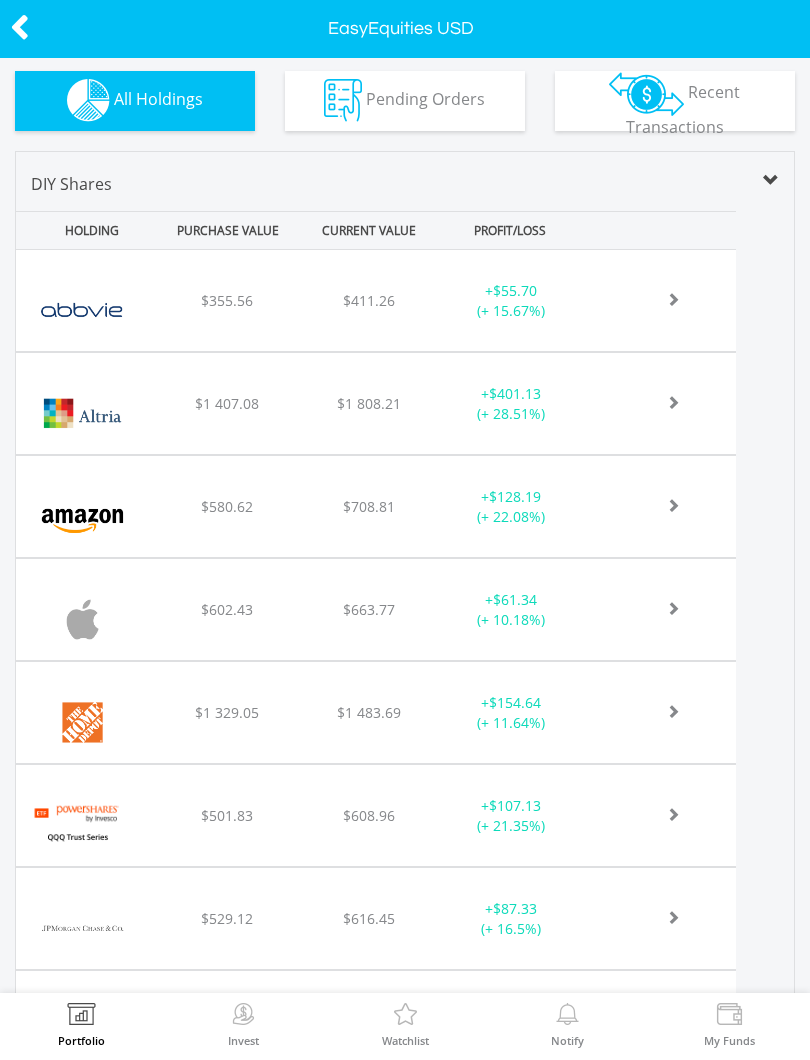 click on "﻿
Altria Group Inc
$1 407.08
$1 808.21
$57.97
+  $401.13 (+ 28.51%)" at bounding box center (376, 300) 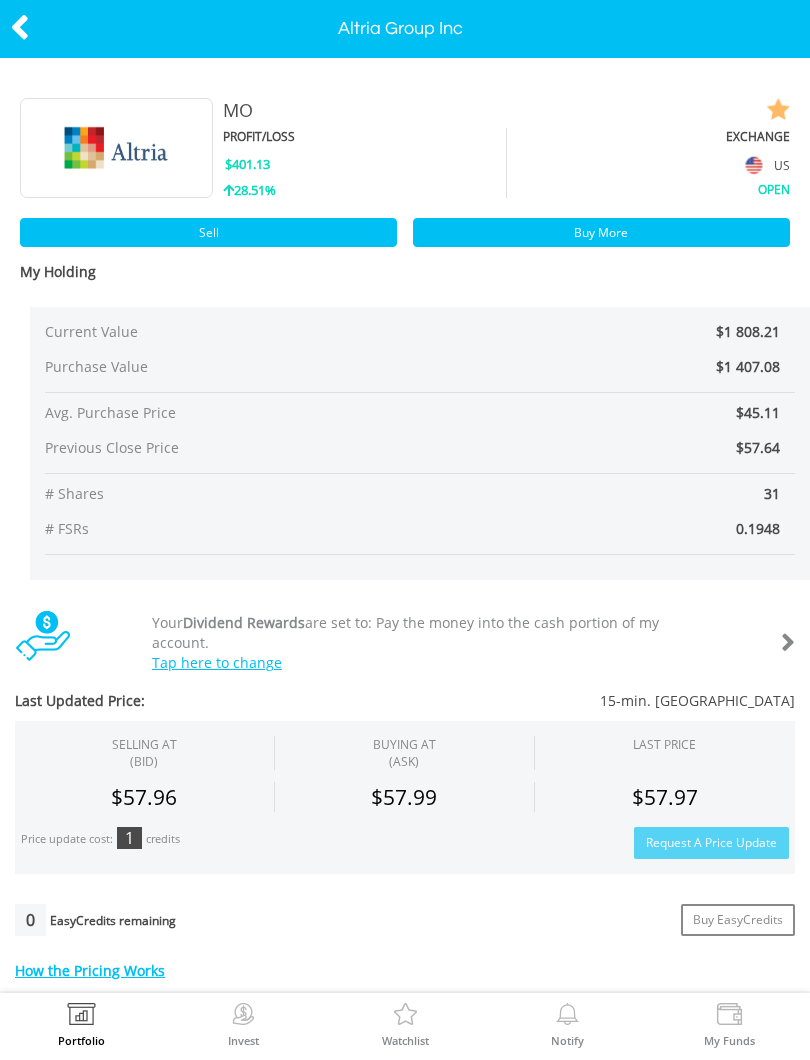 scroll, scrollTop: 0, scrollLeft: 0, axis: both 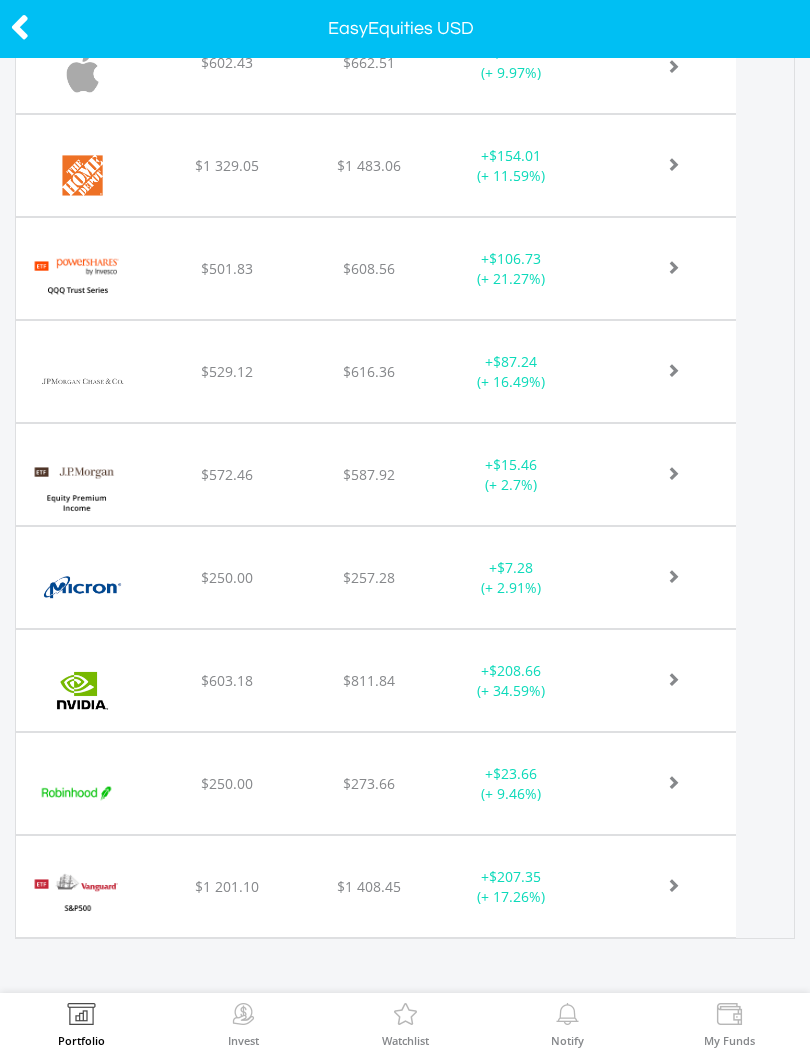 click on "Portfolio" at bounding box center [81, 1040] 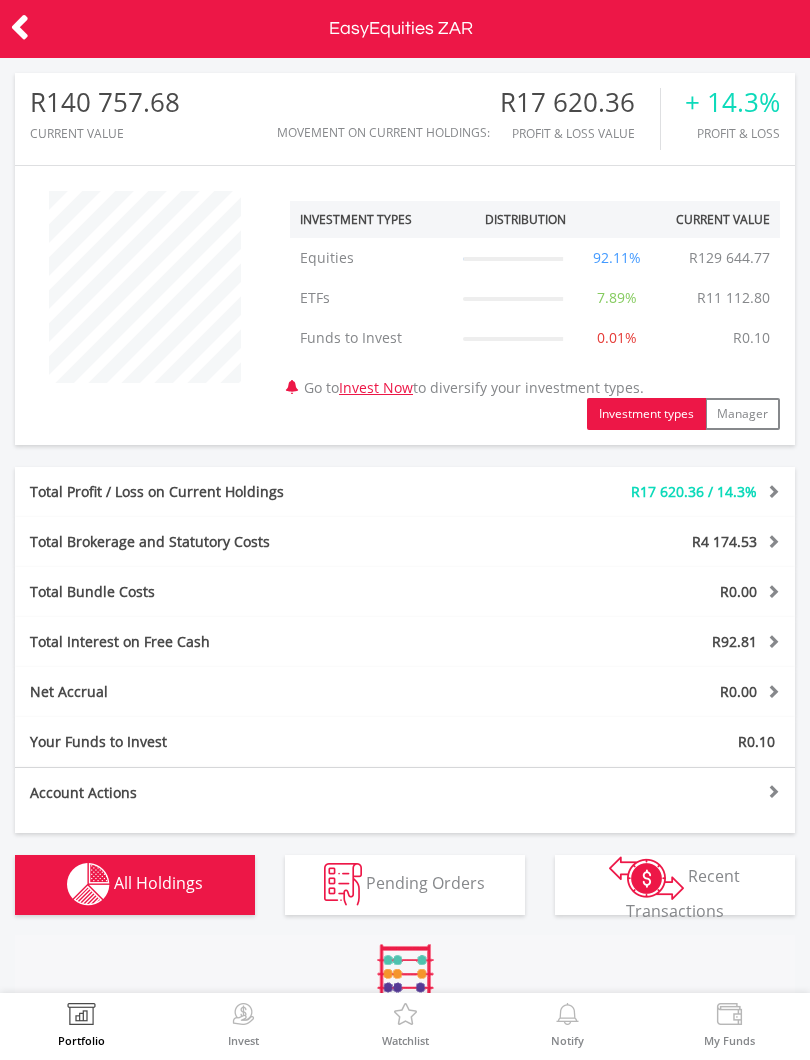 scroll, scrollTop: 0, scrollLeft: 0, axis: both 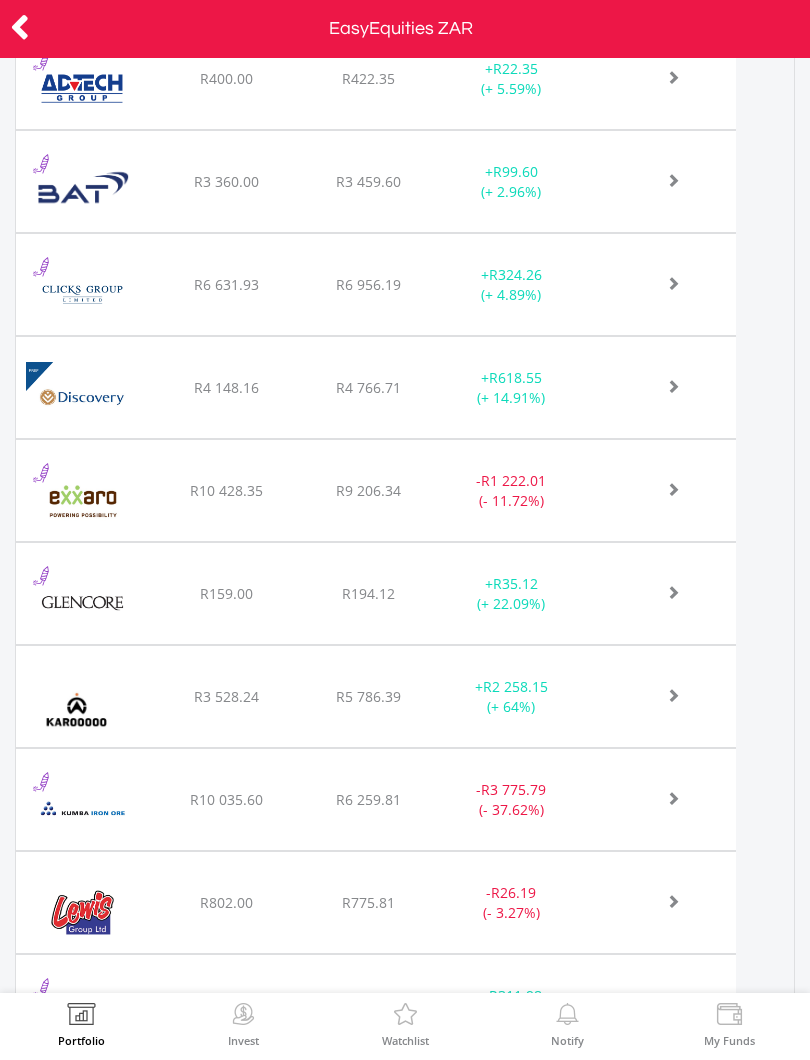 click on "﻿
Exxaro Resources Limited
R10 428.35
R9 206.34
R166.88
-  R1 222.01 (- 11.72%)" at bounding box center (376, -128) 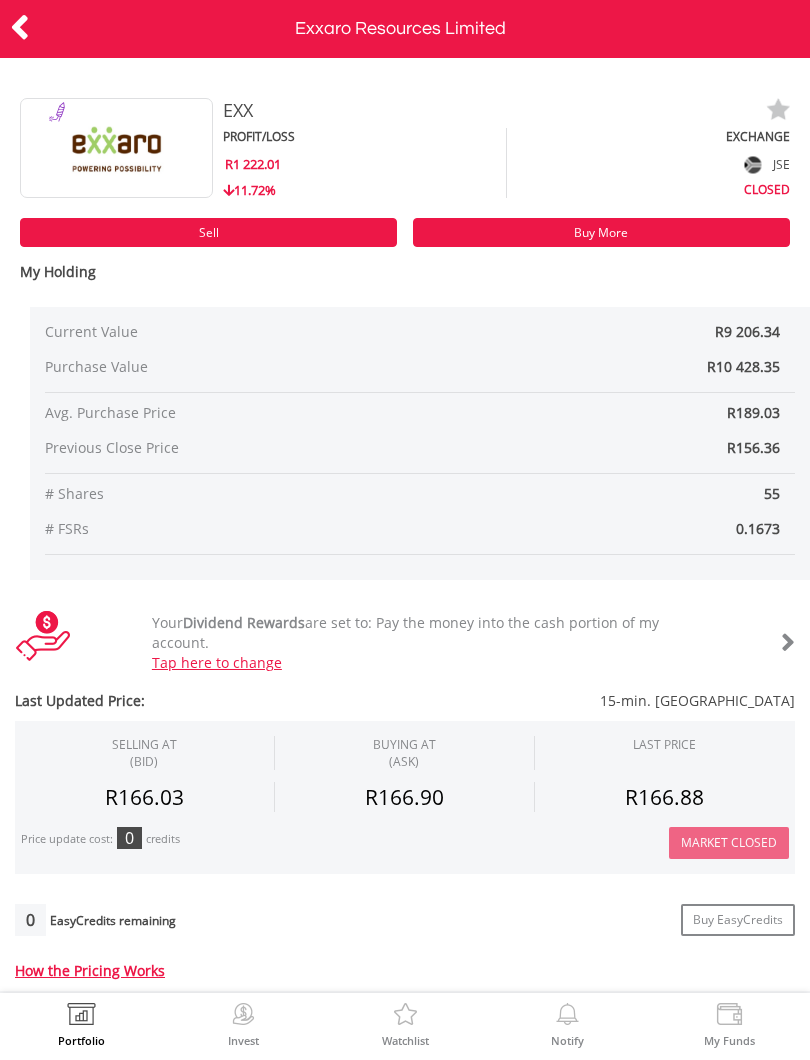 scroll, scrollTop: 0, scrollLeft: 0, axis: both 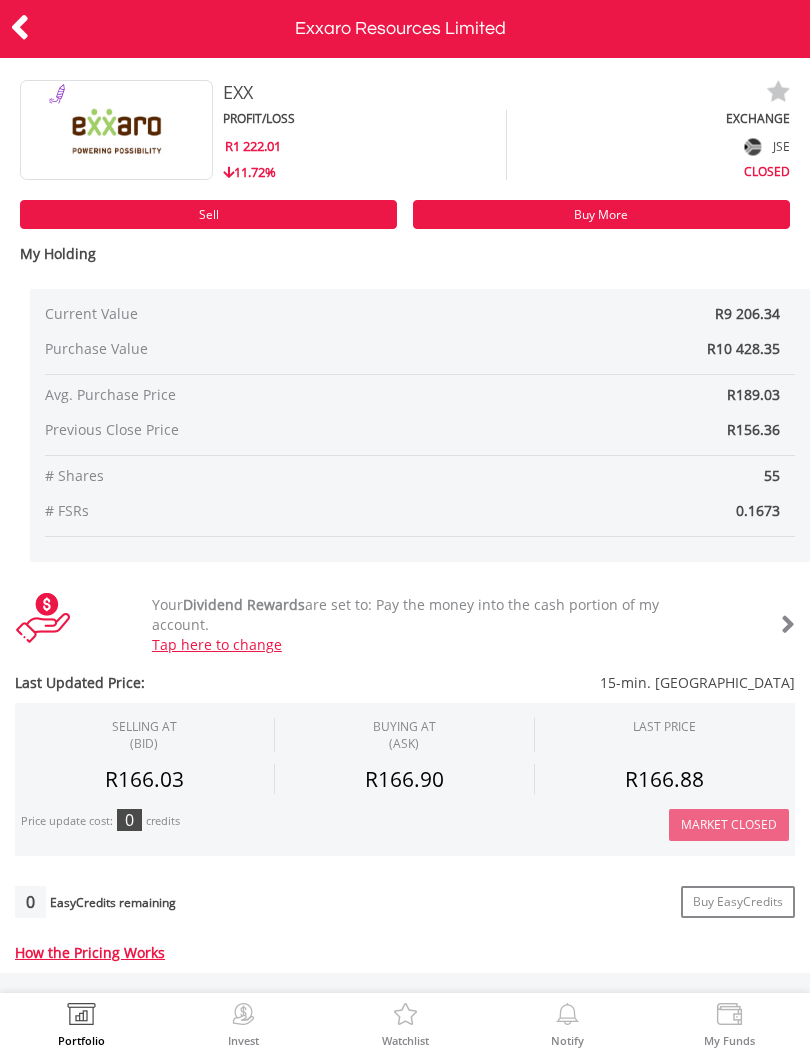 click at bounding box center (20, 27) 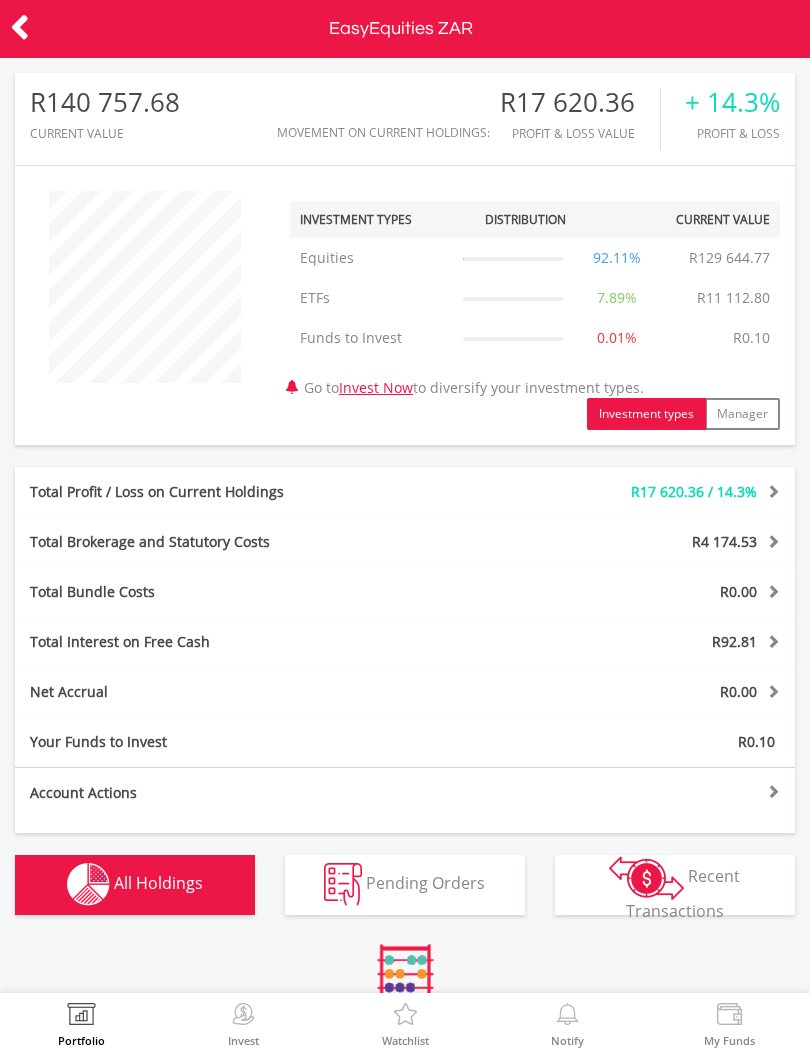 scroll, scrollTop: 0, scrollLeft: 0, axis: both 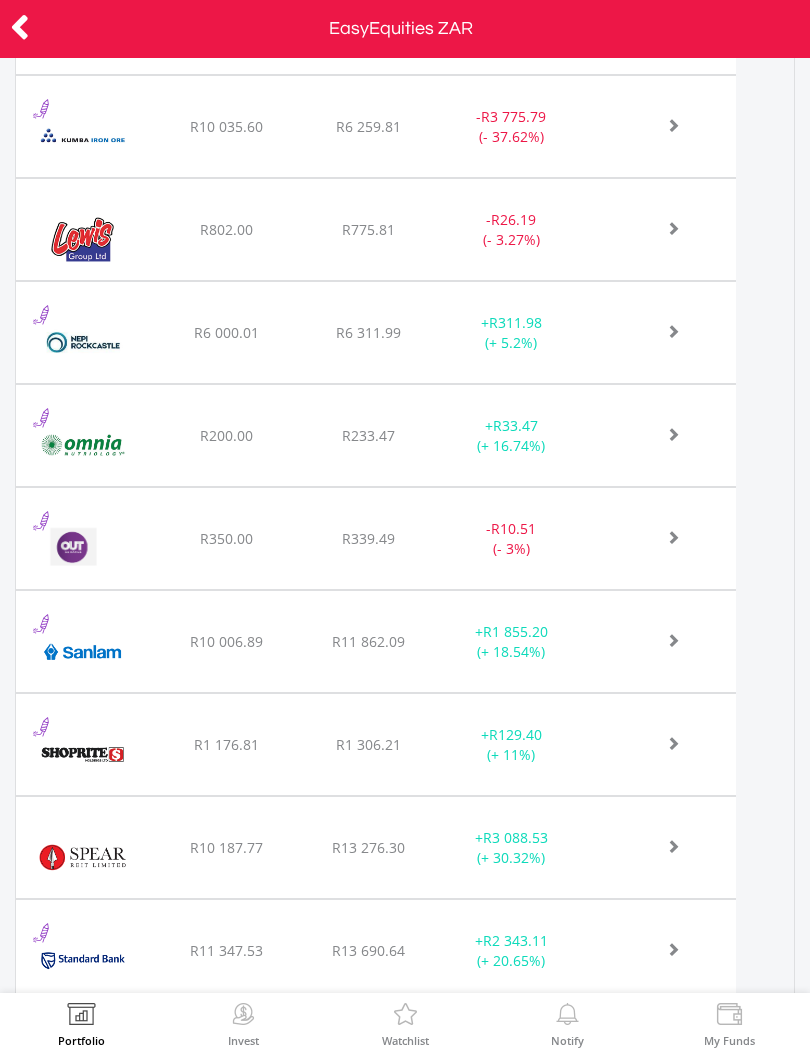 click at bounding box center (81, 1017) 